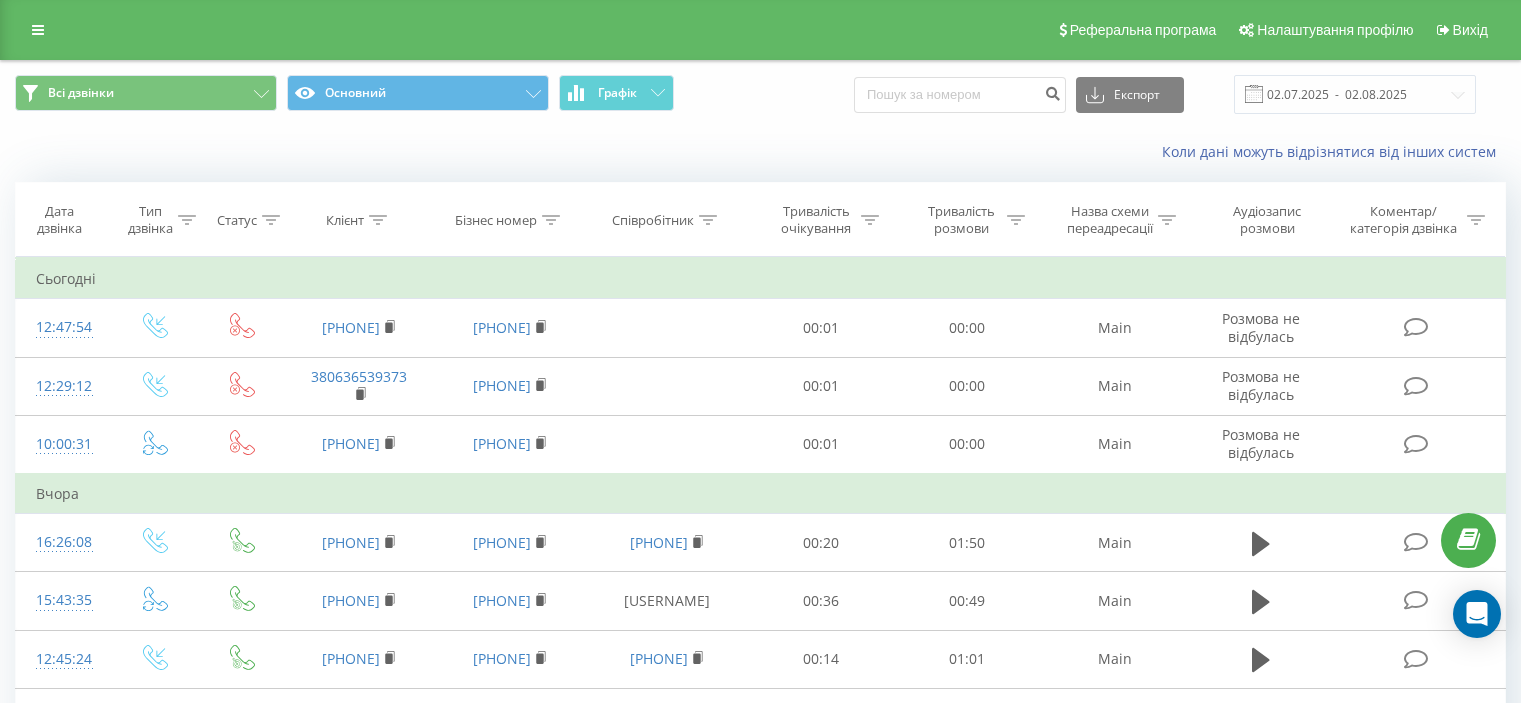scroll, scrollTop: 0, scrollLeft: 0, axis: both 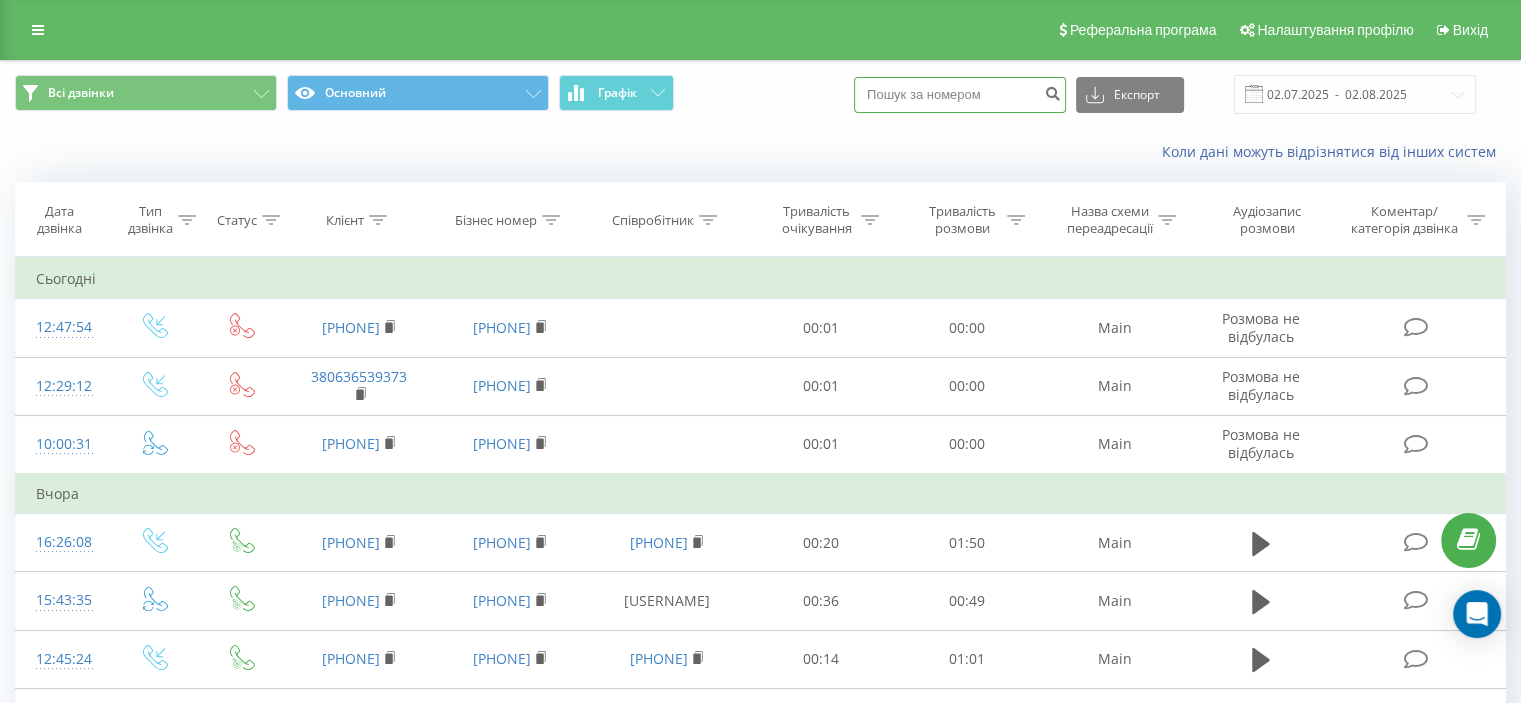 click at bounding box center (960, 95) 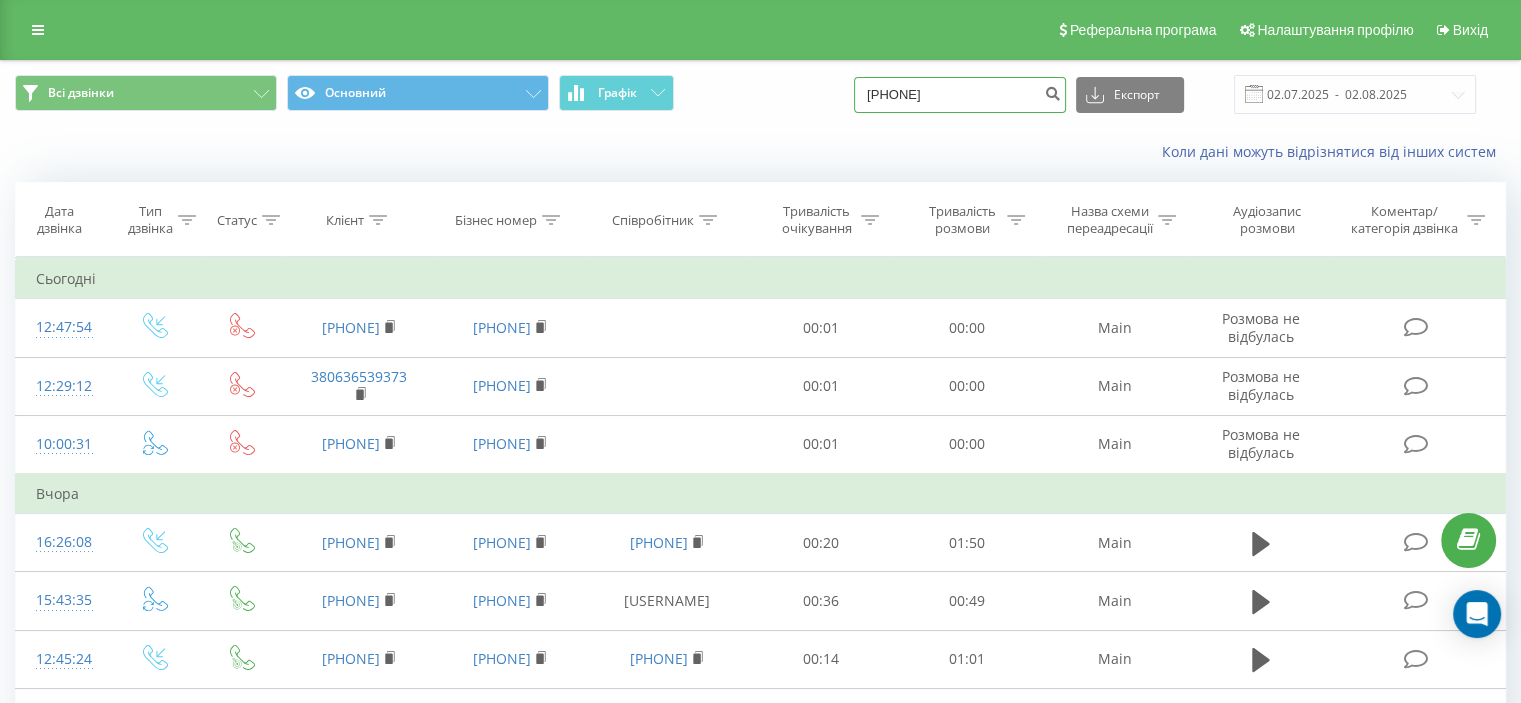 click on "[PHONE]" at bounding box center [960, 95] 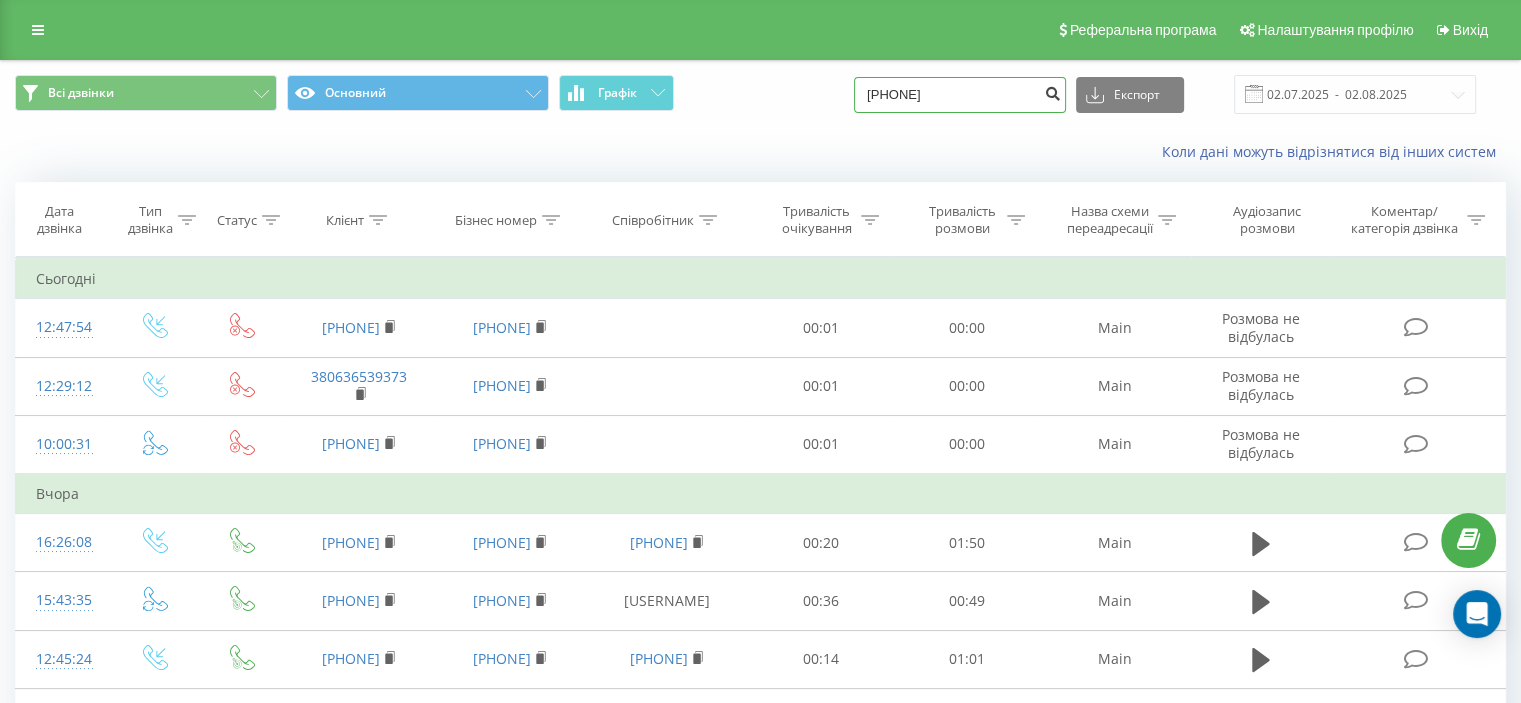 type on "[PHONE]" 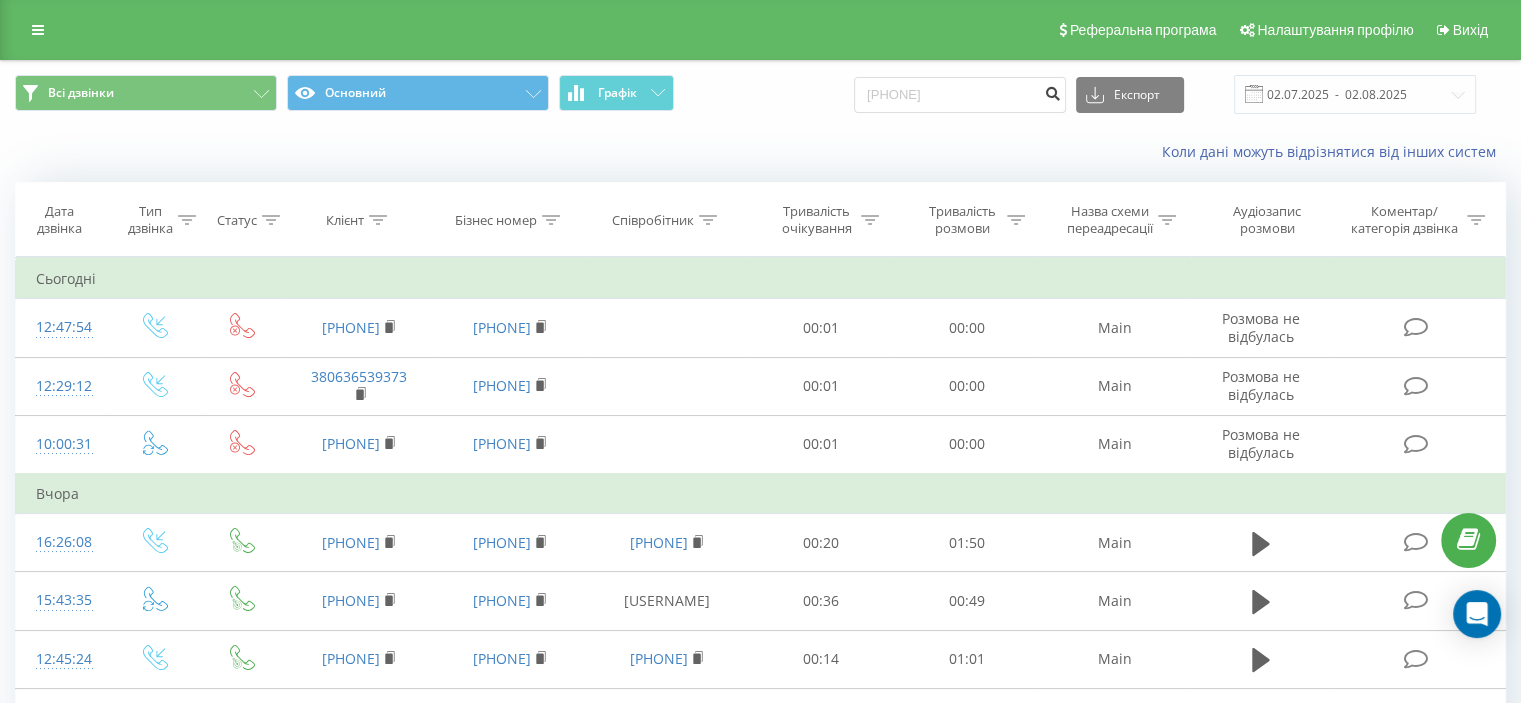 click at bounding box center [1052, 91] 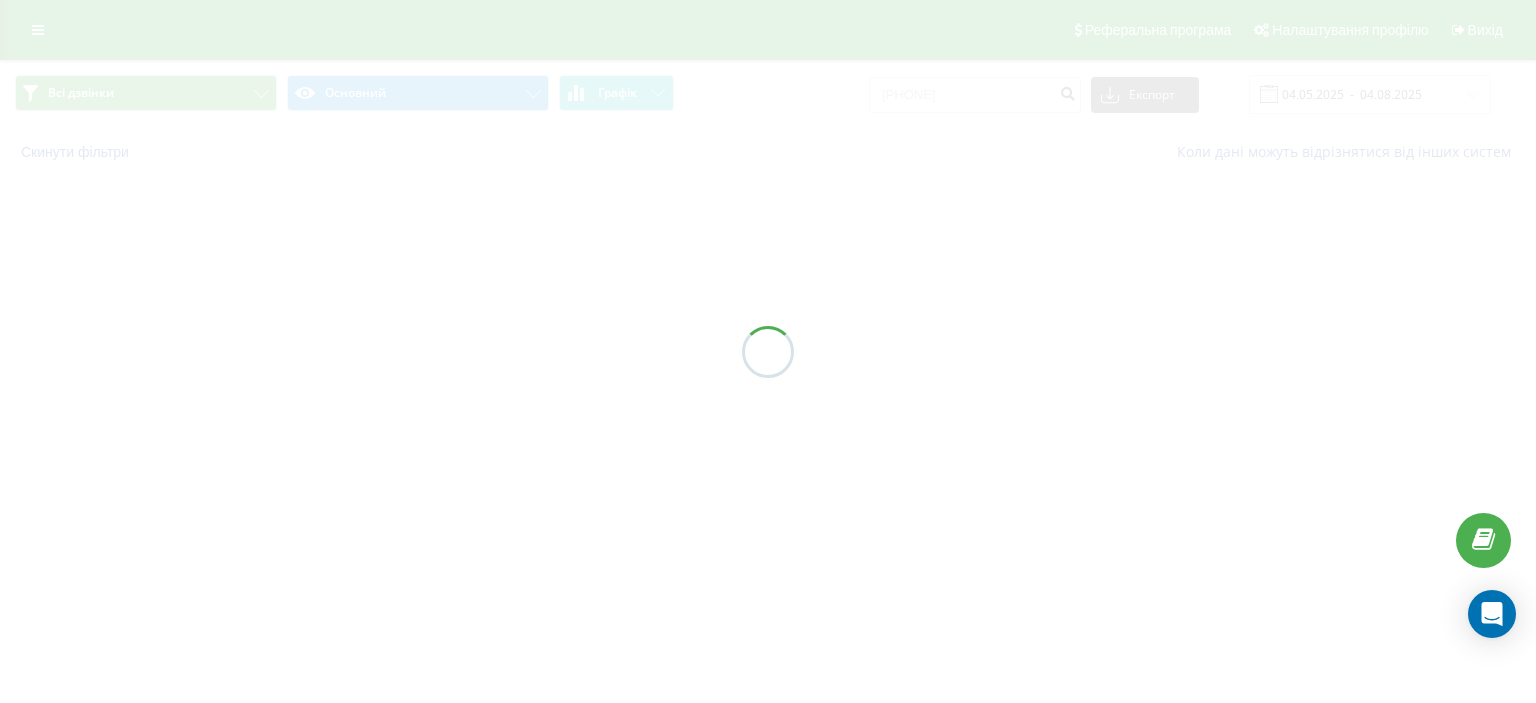 scroll, scrollTop: 0, scrollLeft: 0, axis: both 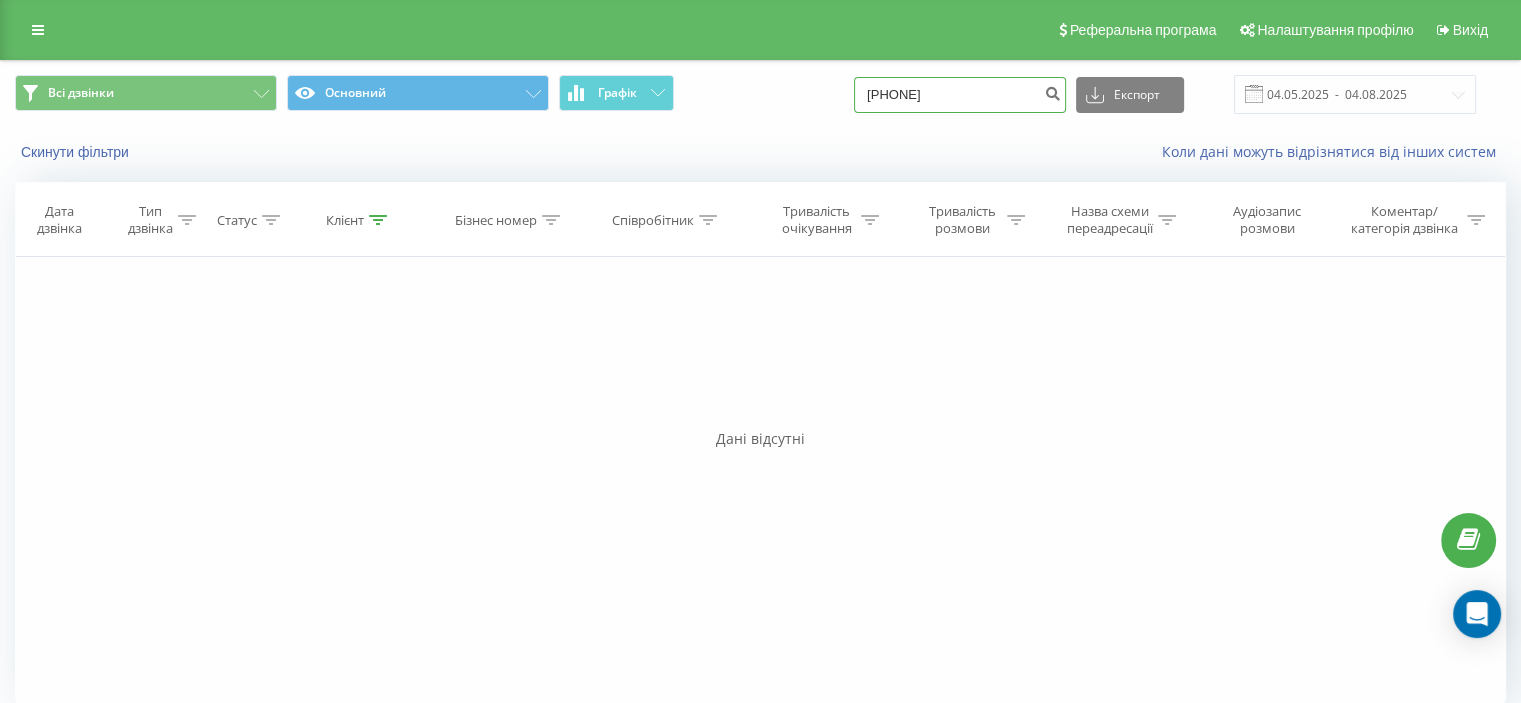 drag, startPoint x: 874, startPoint y: 95, endPoint x: 830, endPoint y: 95, distance: 44 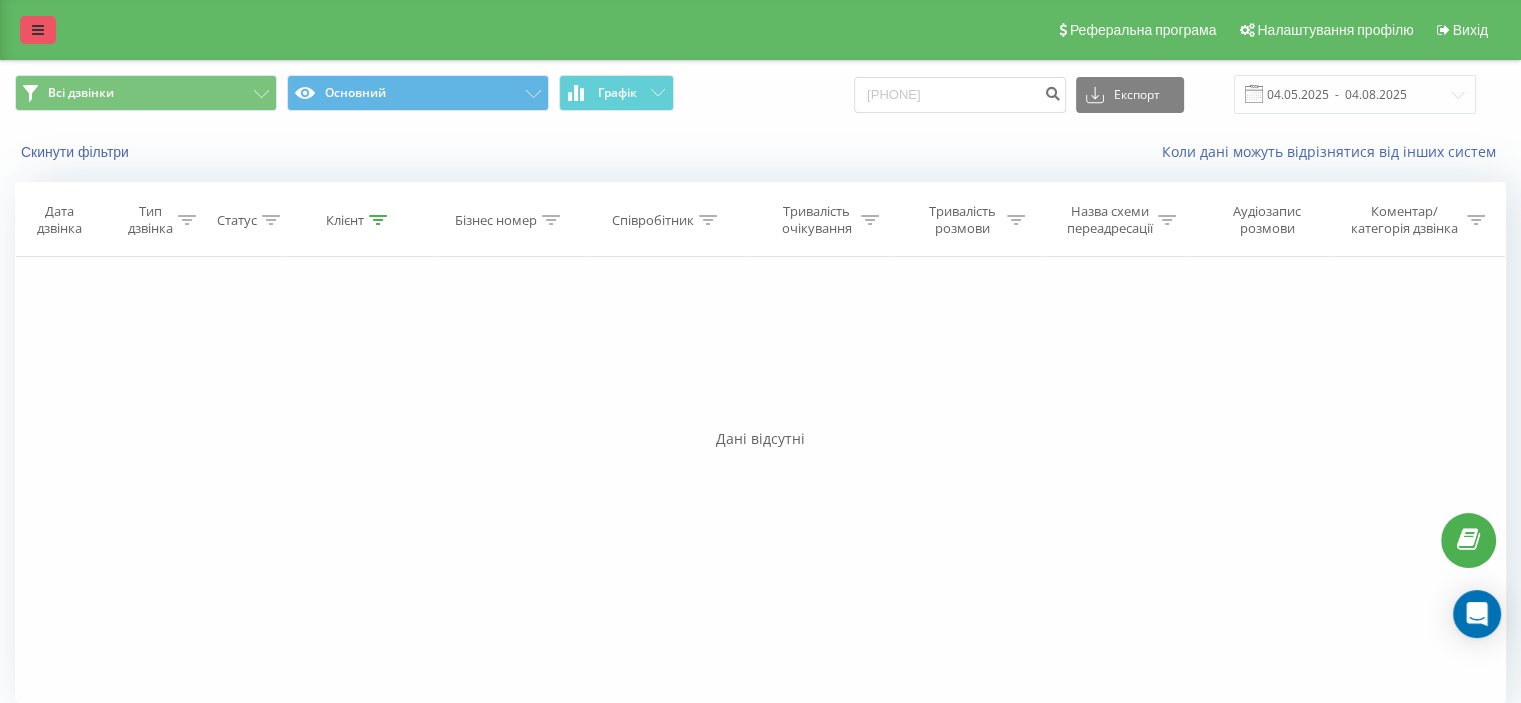 click at bounding box center (38, 30) 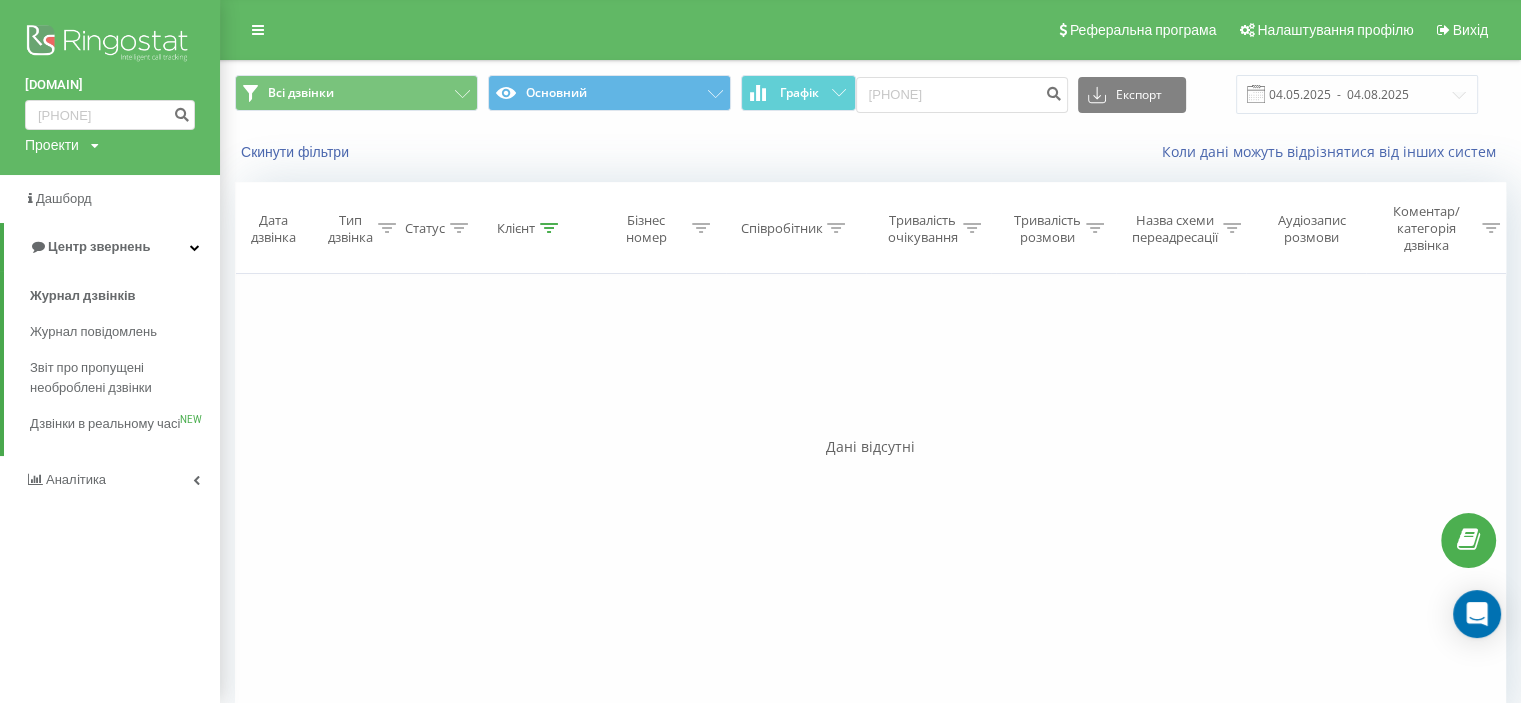 click on "gurman-vn.biz 380667361670 Проекти gurman-vn.com gurman-vn.biz" at bounding box center (110, 87) 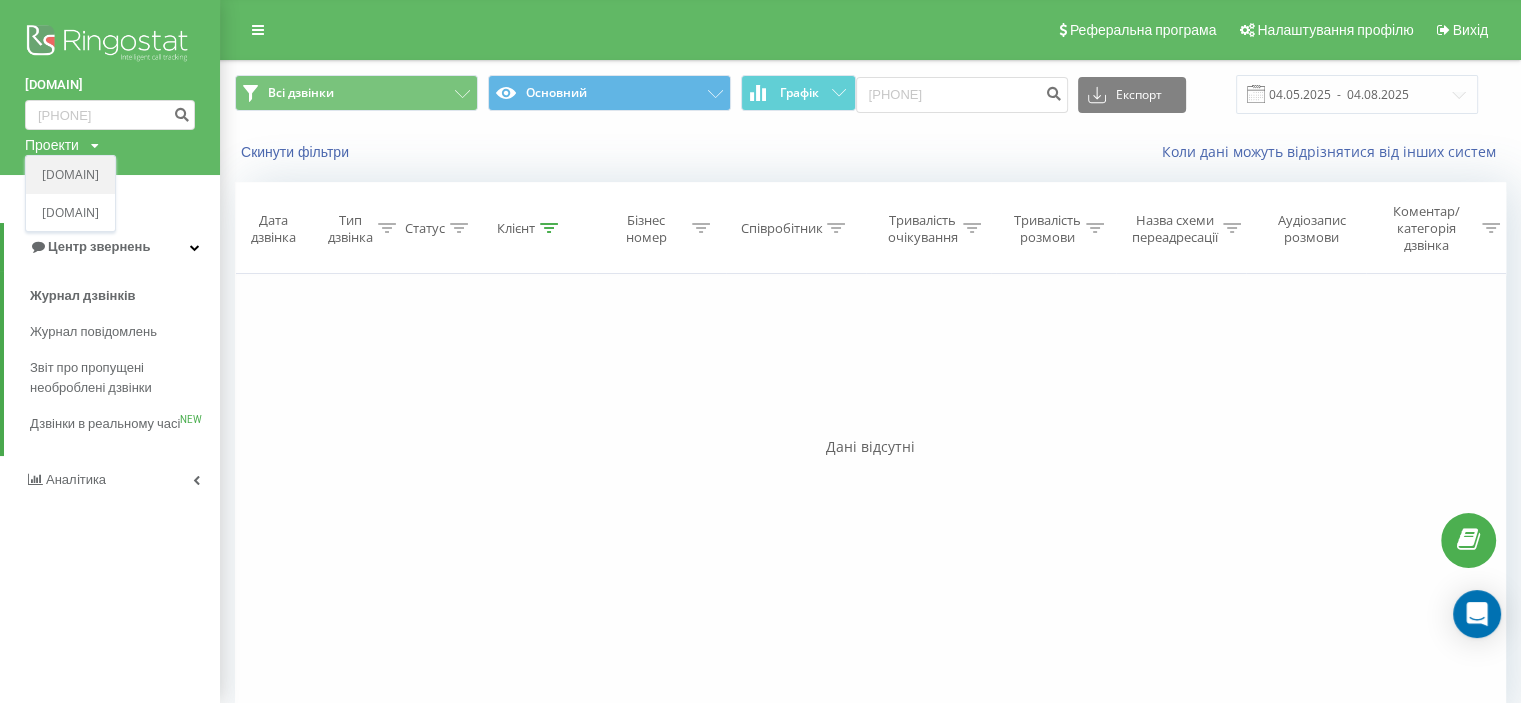 click on "[DOMAIN]" at bounding box center (70, 175) 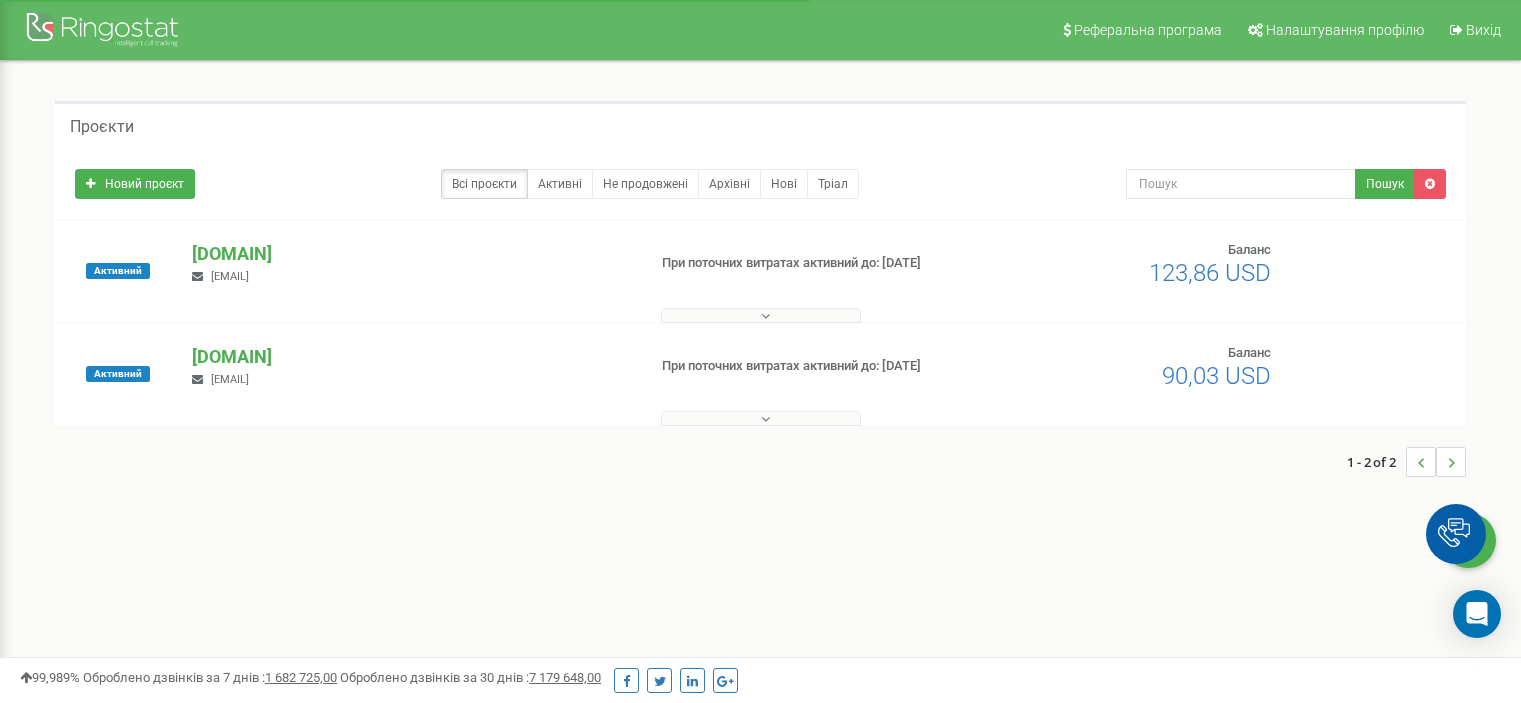 scroll, scrollTop: 0, scrollLeft: 0, axis: both 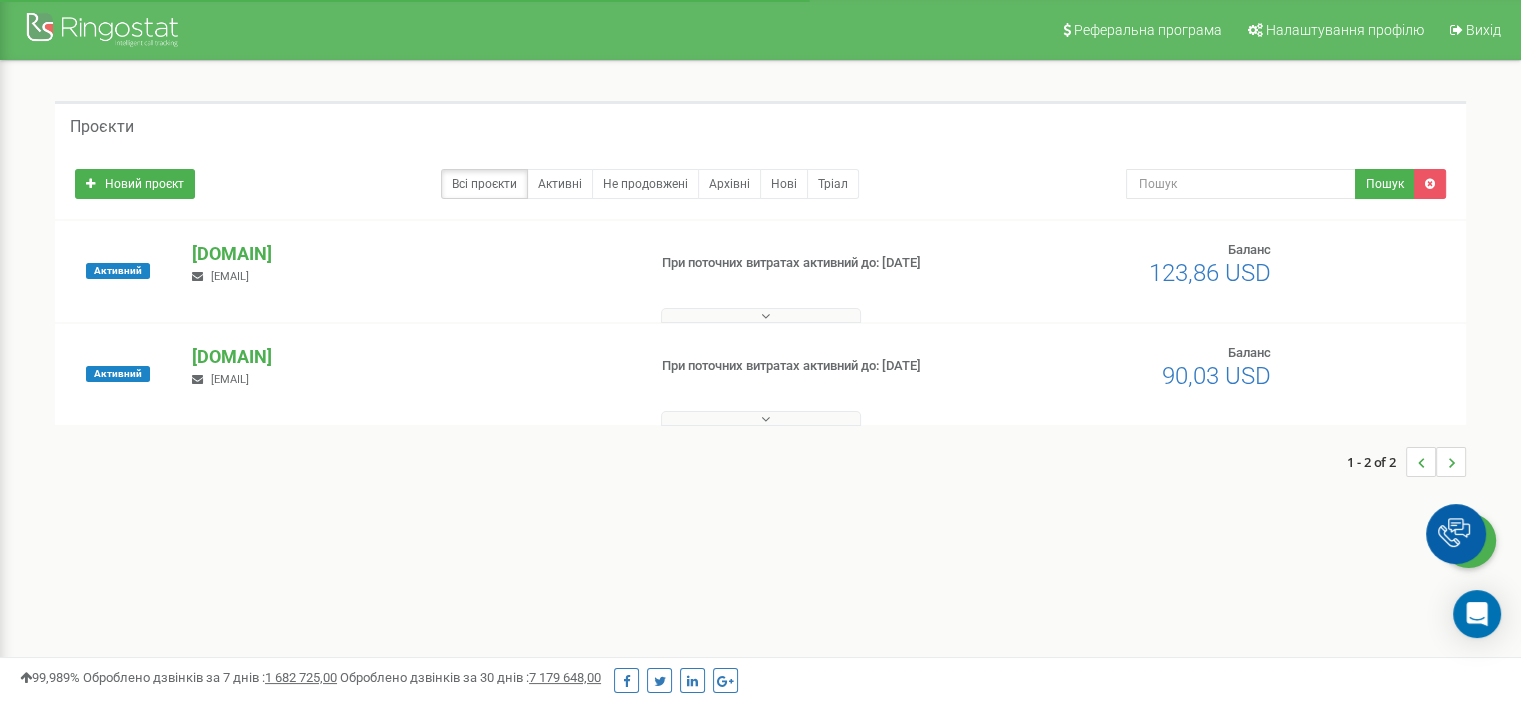 click on "[DOMAIN]" at bounding box center (410, 357) 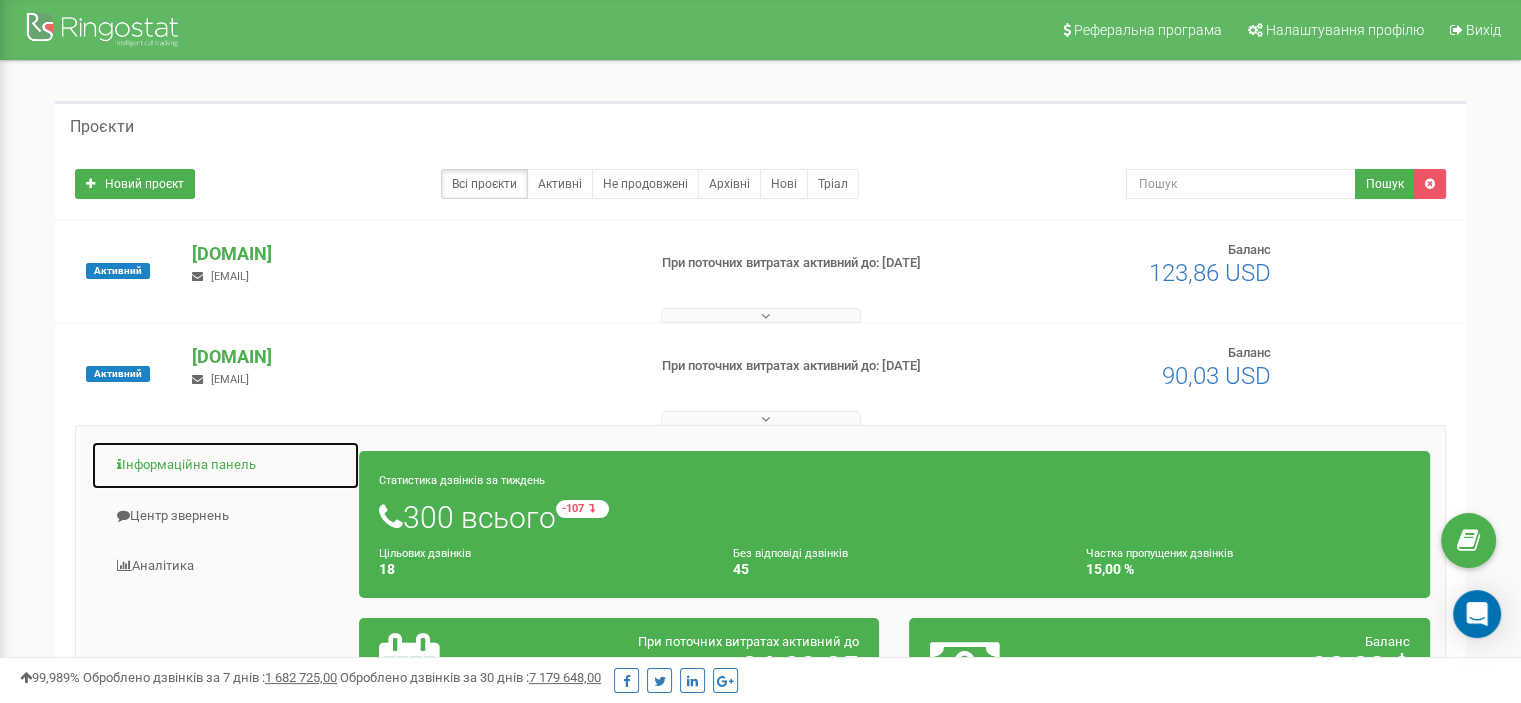click on "Інформаційна панель" at bounding box center [225, 465] 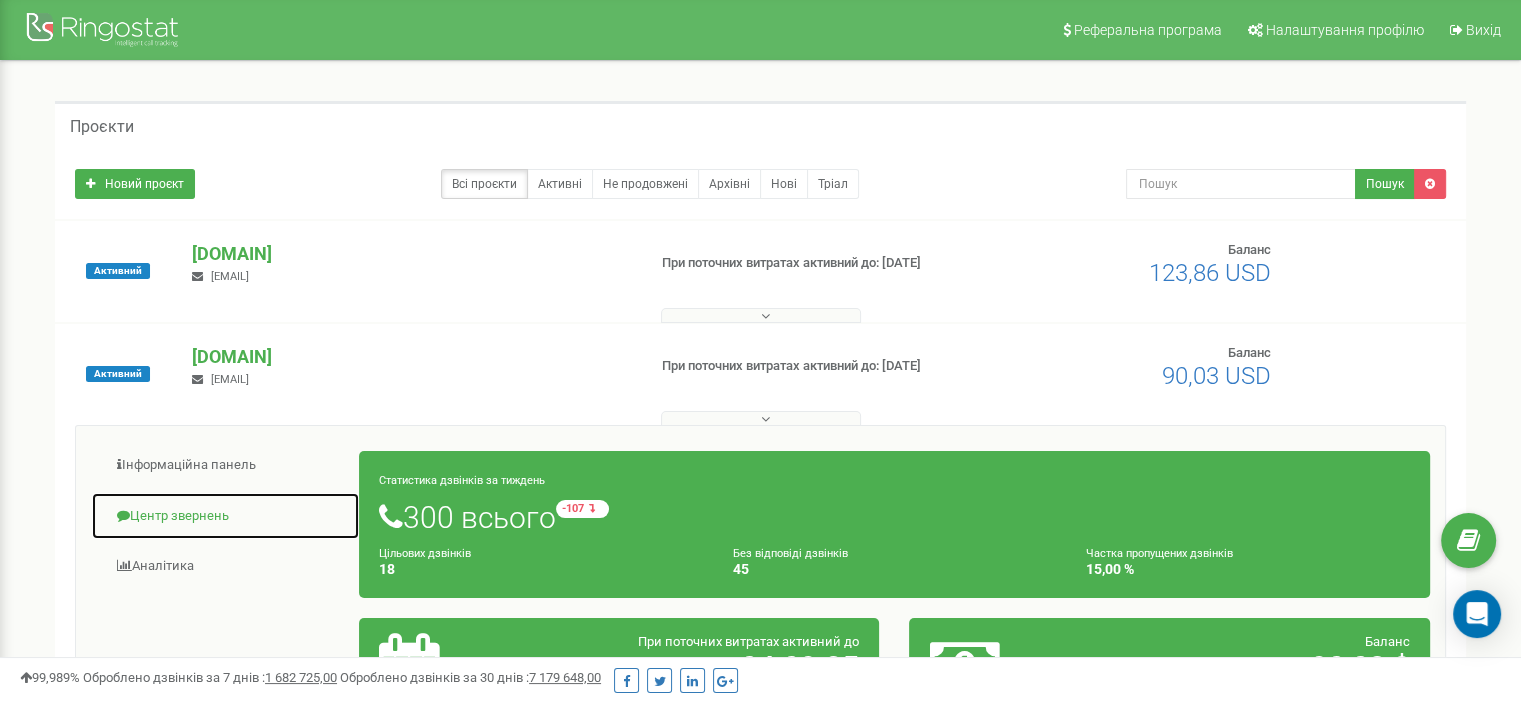 click on "Центр звернень" at bounding box center (225, 516) 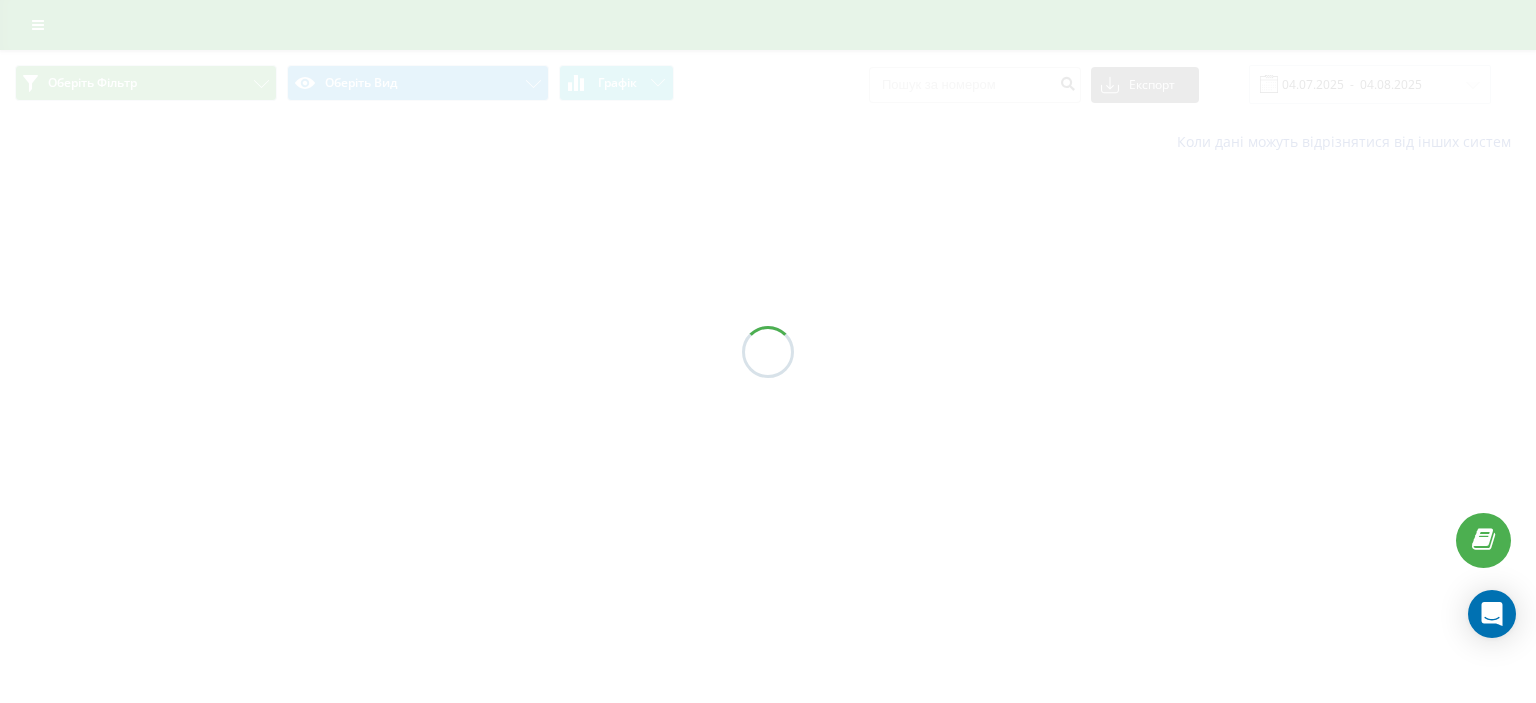 scroll, scrollTop: 0, scrollLeft: 0, axis: both 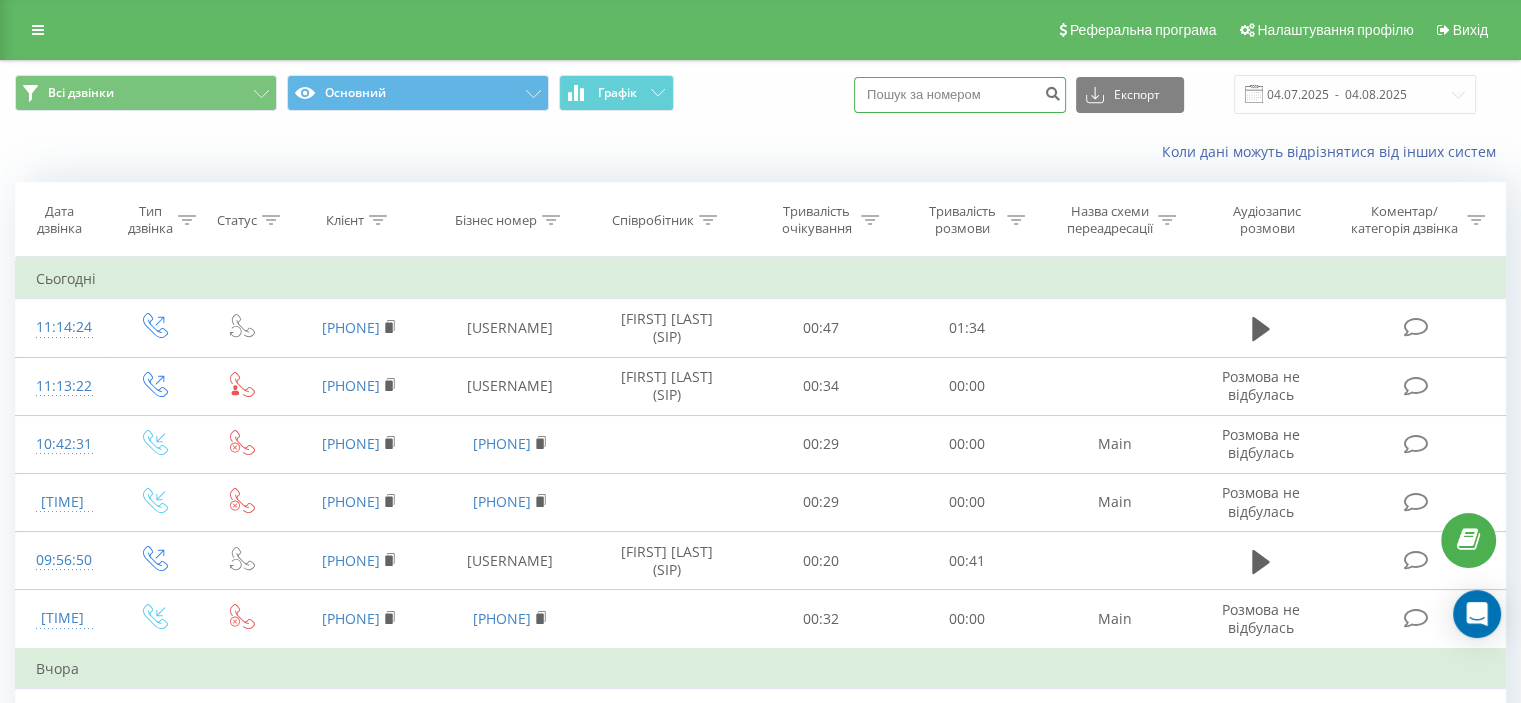 click at bounding box center [960, 95] 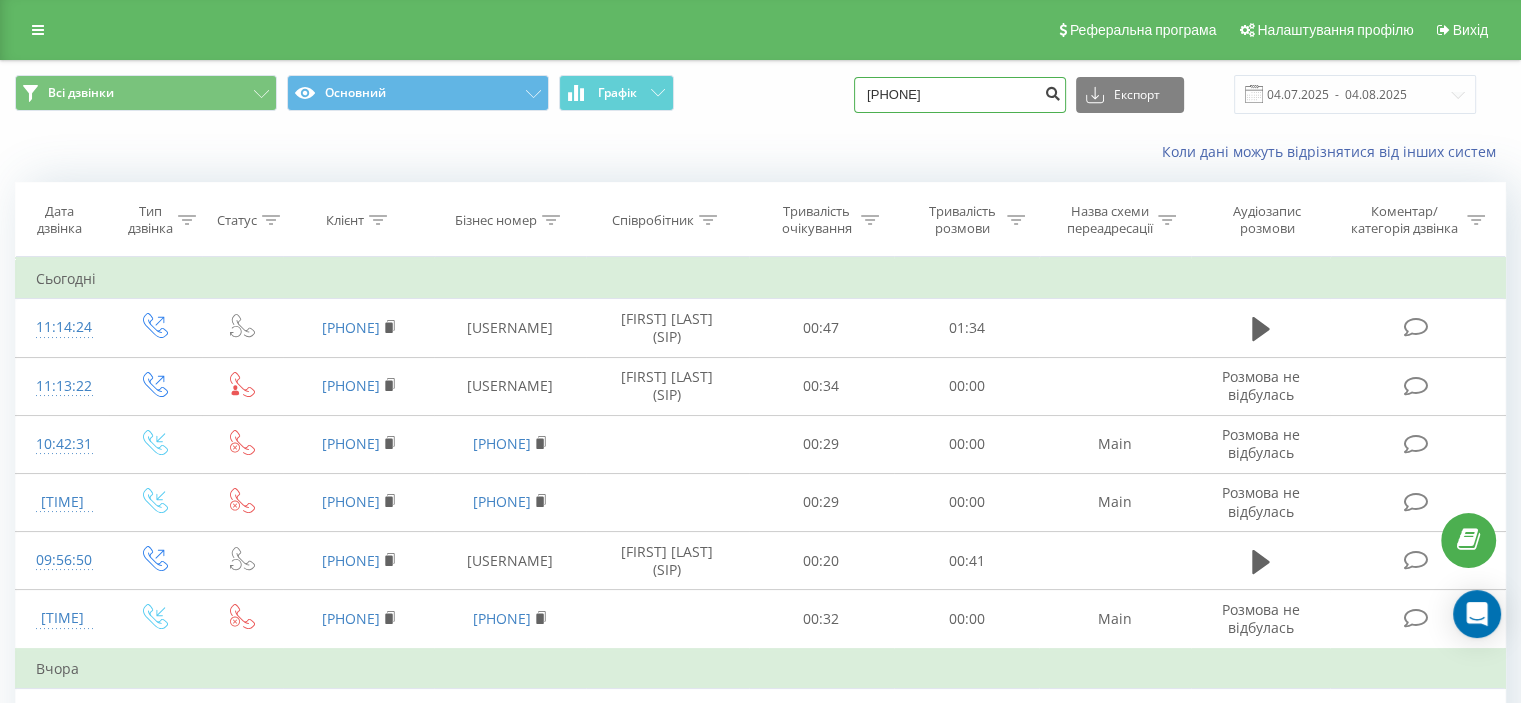 type on "[PHONE]" 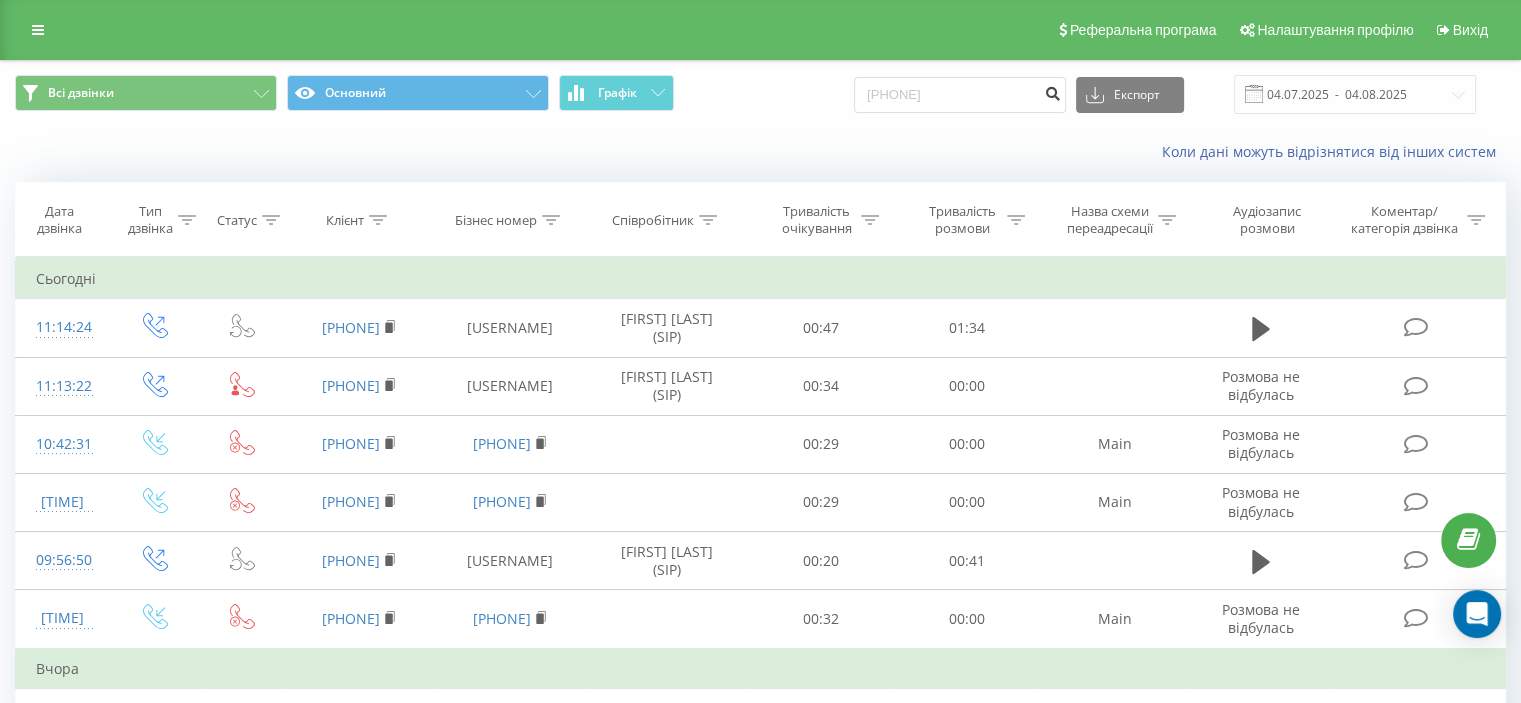 click at bounding box center (1052, 91) 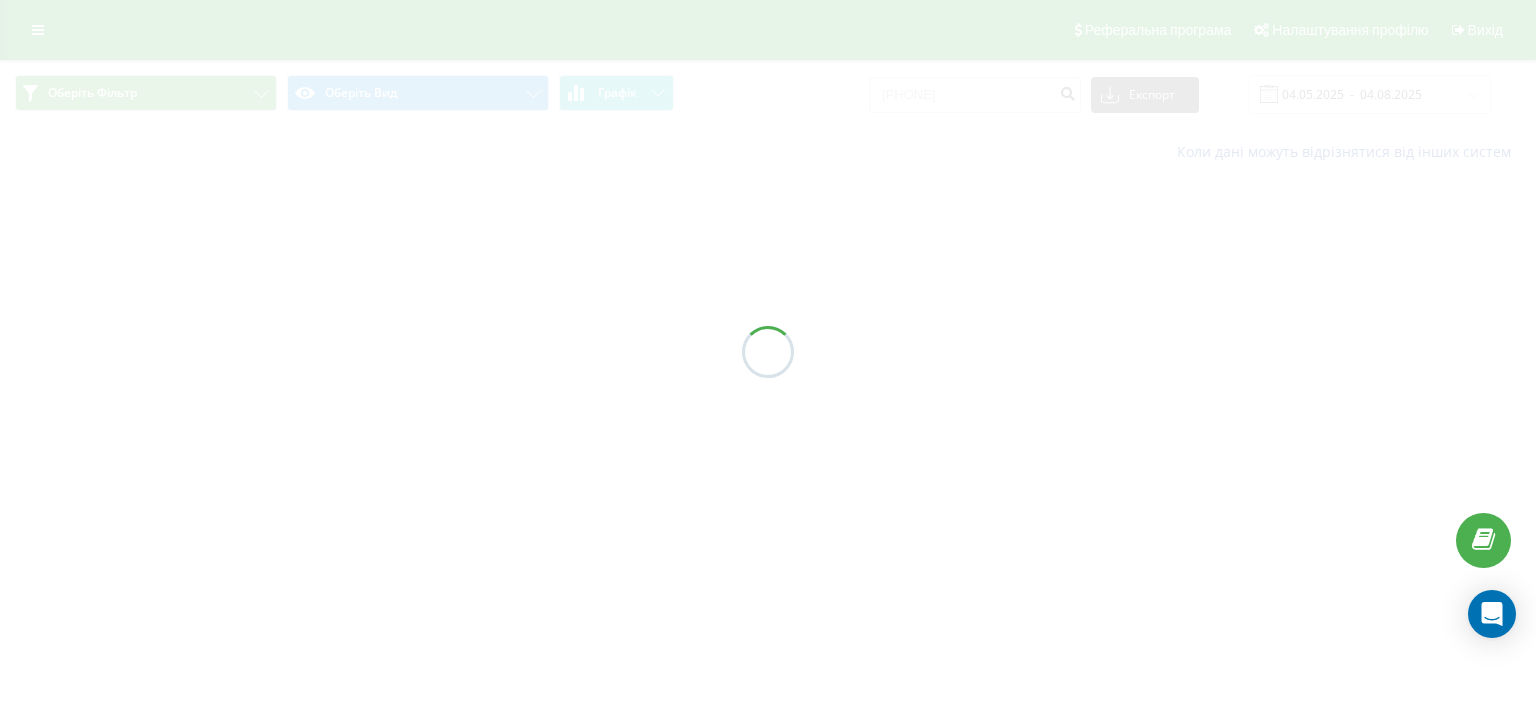 scroll, scrollTop: 0, scrollLeft: 0, axis: both 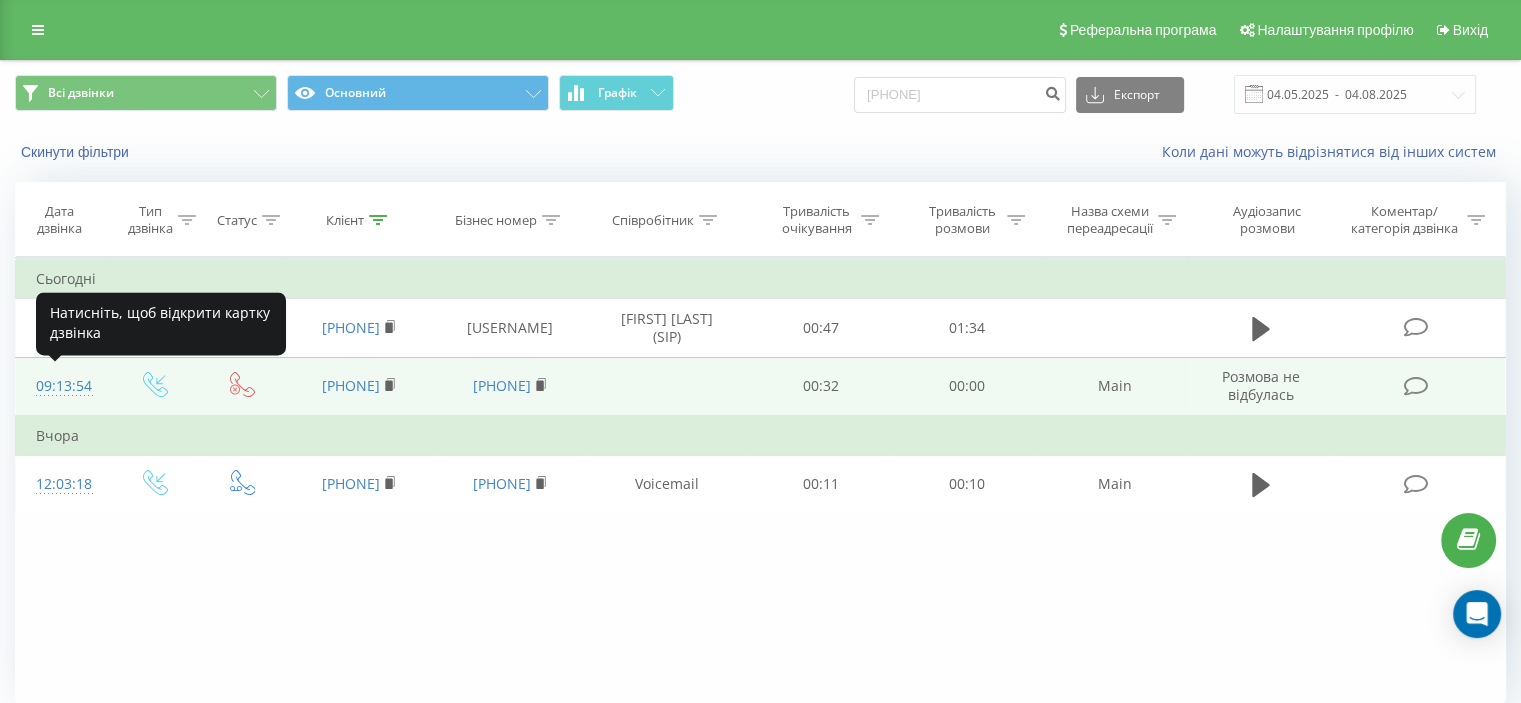click on "09:13:54" at bounding box center (62, 386) 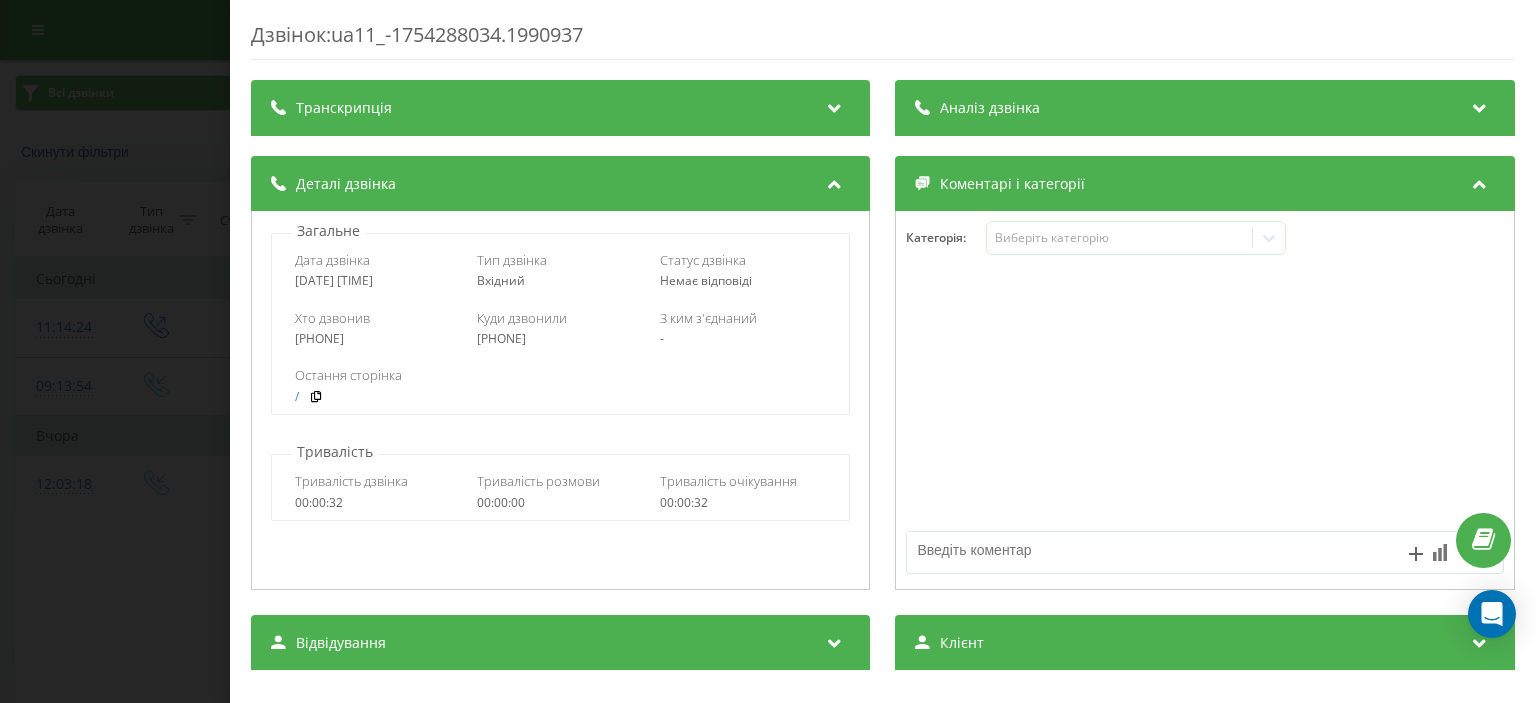 click on "Дзвінок : ua11_-1754288034.1990937 Транскрипція Для AI-аналізу майбутніх дзвінків налаштуйте та активуйте профіль на сторінці . Якщо профіль вже є і дзвінок відповідає його умовам, оновіть сторінку через 10 хвилин - AI аналізує поточний дзвінок. Аналіз дзвінка Для AI-аналізу майбутніх дзвінків налаштуйте та активуйте профіль на сторінці . Якщо профіль вже є і дзвінок відповідає його умовам, оновіть сторінку через 10 хвилин - AI аналізує поточний дзвінок. Деталі дзвінка Загальне Дата дзвінка [DATE] [TIME] Тип дзвінка Вхідний Статус дзвінка Немає відповіді Хто дзвонив - / : n/a" at bounding box center (768, 351) 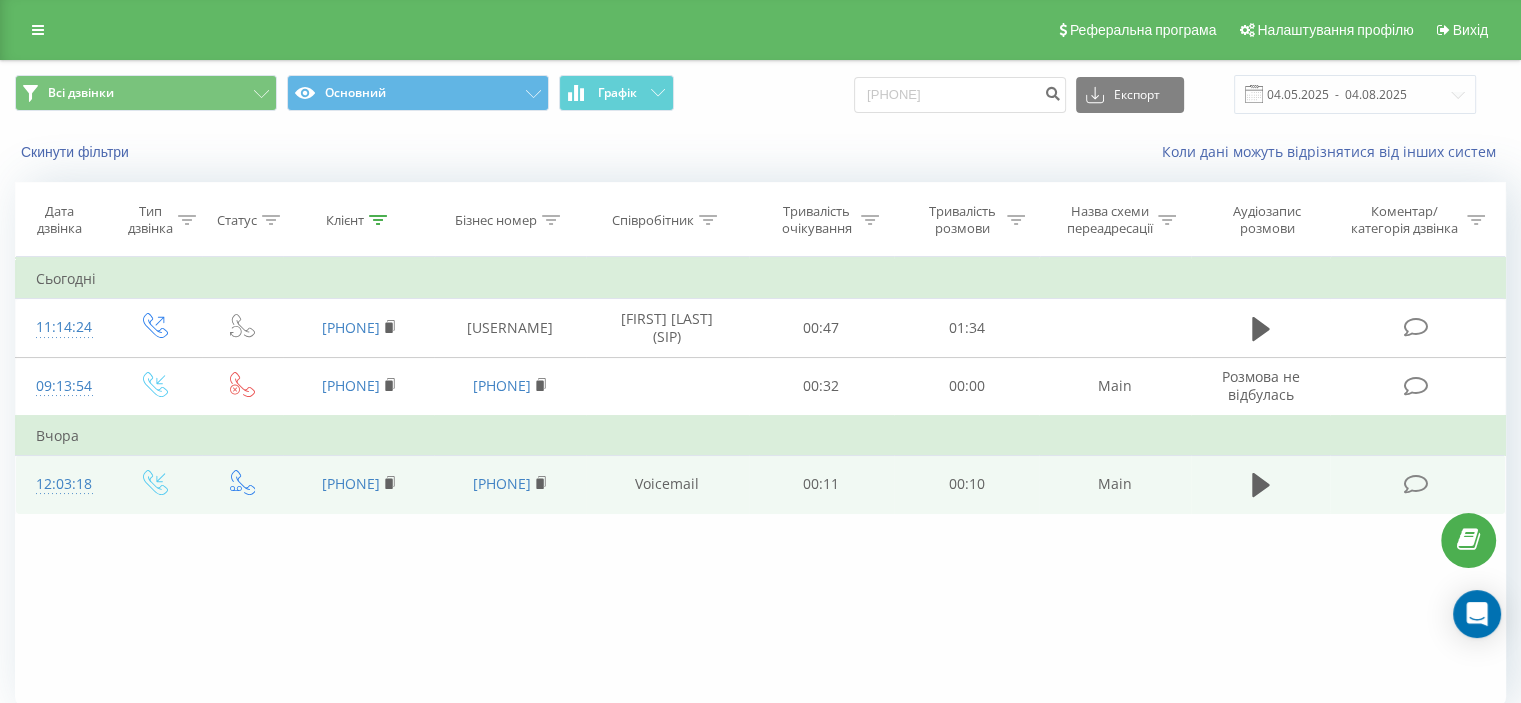 click on "12:03:18" at bounding box center [62, 484] 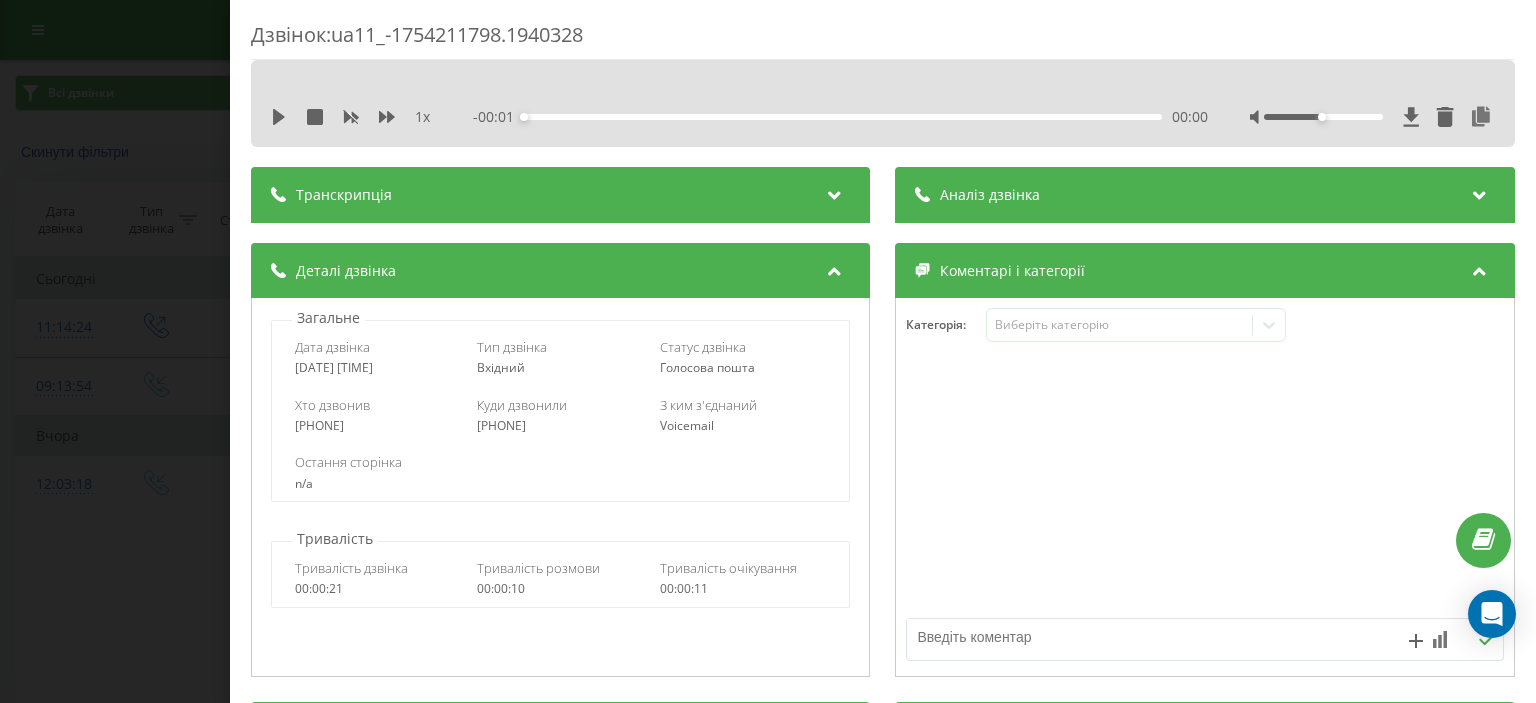 click on "Дзвінок :  ua11_-1754211798.1940328   1 x  - 00:01 00:00   00:00   Транскрипція Для AI-аналізу майбутніх дзвінків  налаштуйте та активуйте профіль на сторінці . Якщо профіль вже є і дзвінок відповідає його умовам, оновіть сторінку через 10 хвилин - AI аналізує поточний дзвінок. Аналіз дзвінка Для AI-аналізу майбутніх дзвінків  налаштуйте та активуйте профіль на сторінці . Якщо профіль вже є і дзвінок відповідає його умовам, оновіть сторінку через 10 хвилин - AI аналізує поточний дзвінок. Деталі дзвінка Загальне Дата дзвінка 2025-08-03 12:03:18 Тип дзвінка Вхідний Статус дзвінка Голосова пошта n/a" at bounding box center [768, 351] 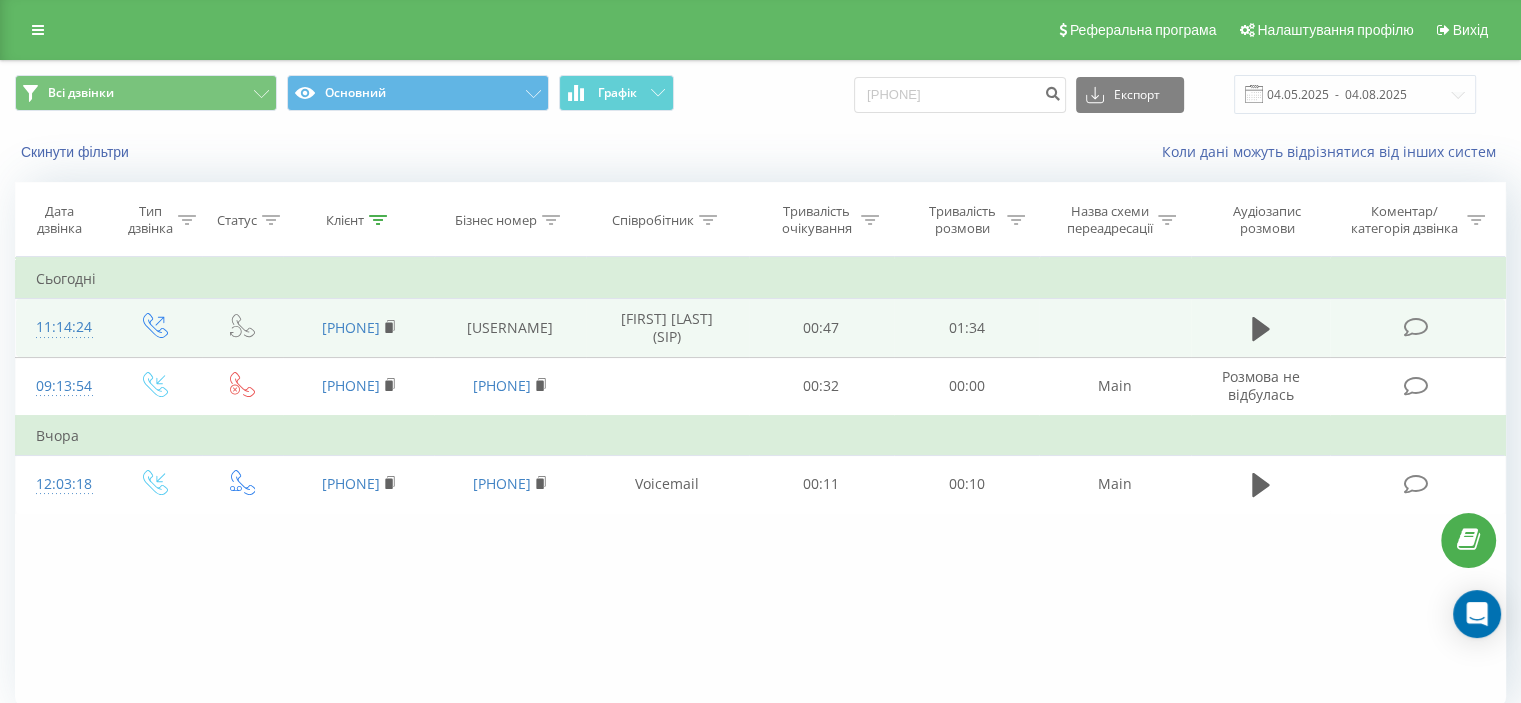 click on "11:14:24" at bounding box center (62, 327) 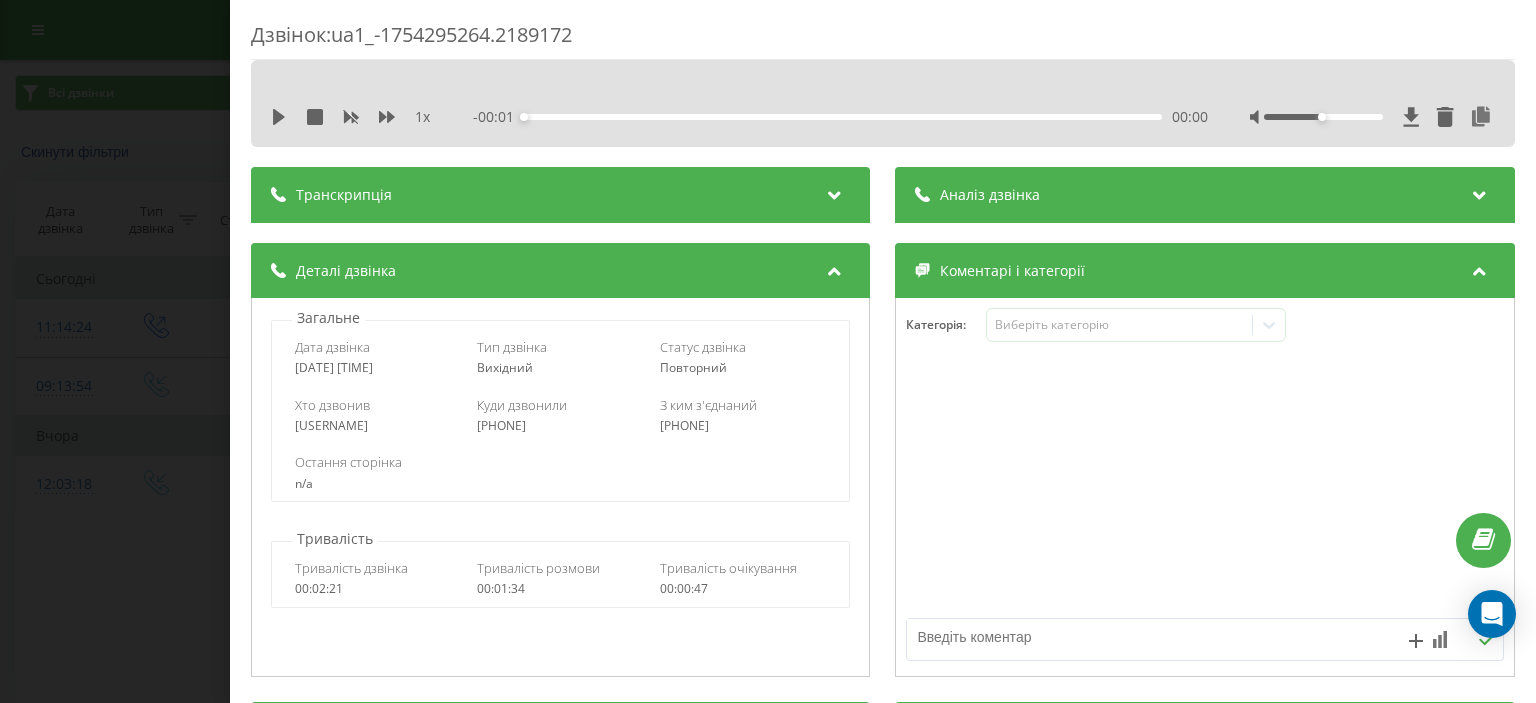 drag, startPoint x: 137, startPoint y: 622, endPoint x: 114, endPoint y: 523, distance: 101.636604 